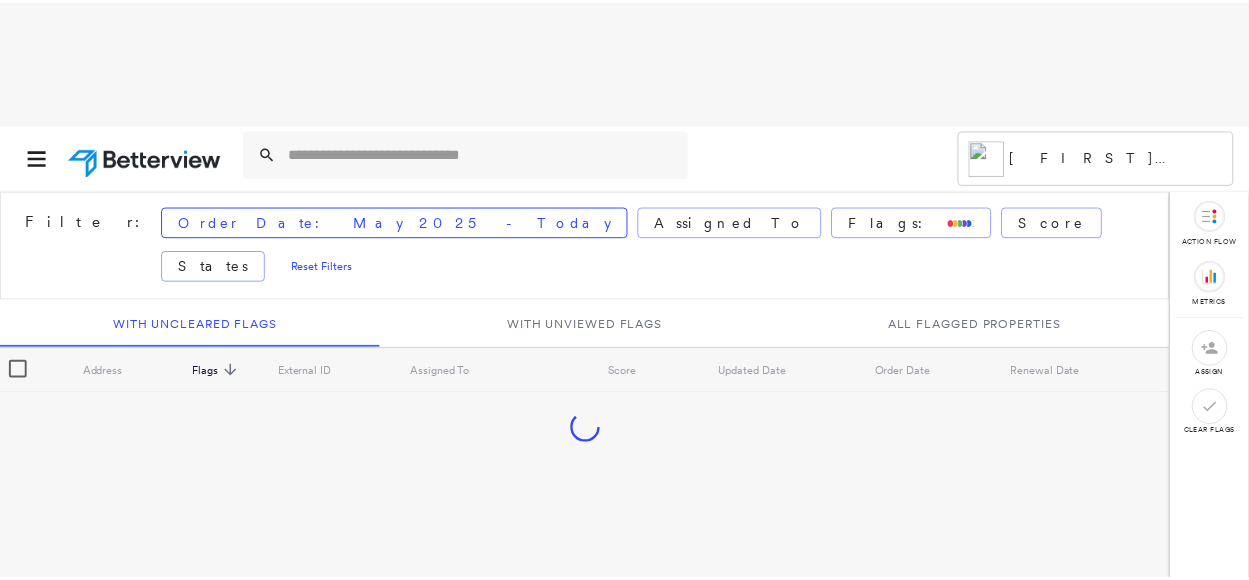 scroll, scrollTop: 0, scrollLeft: 0, axis: both 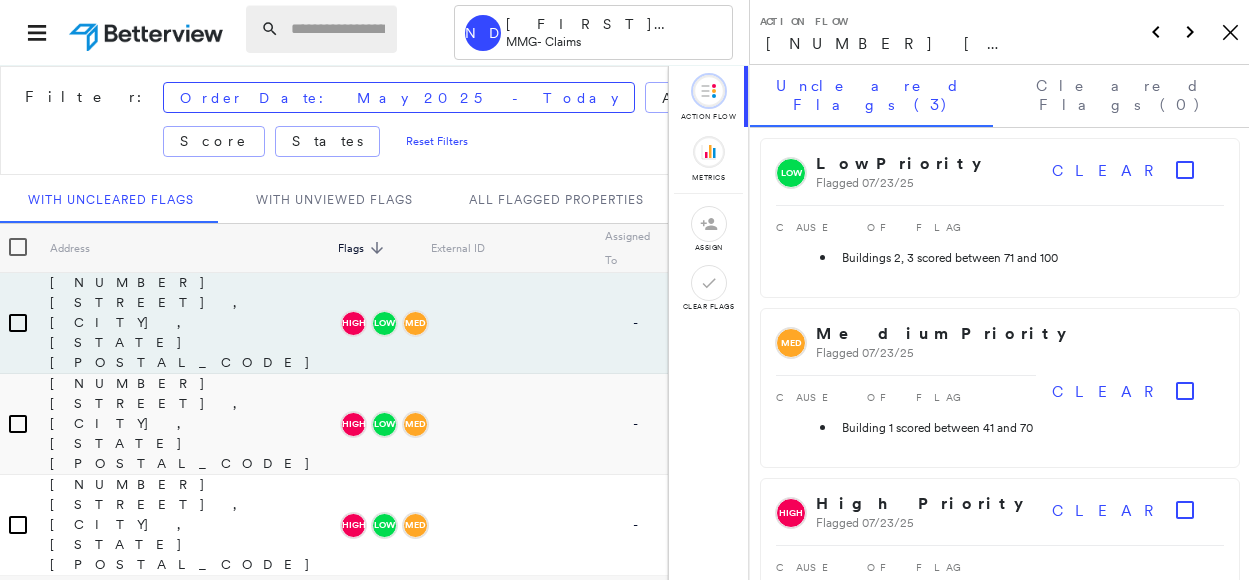 click at bounding box center [338, 29] 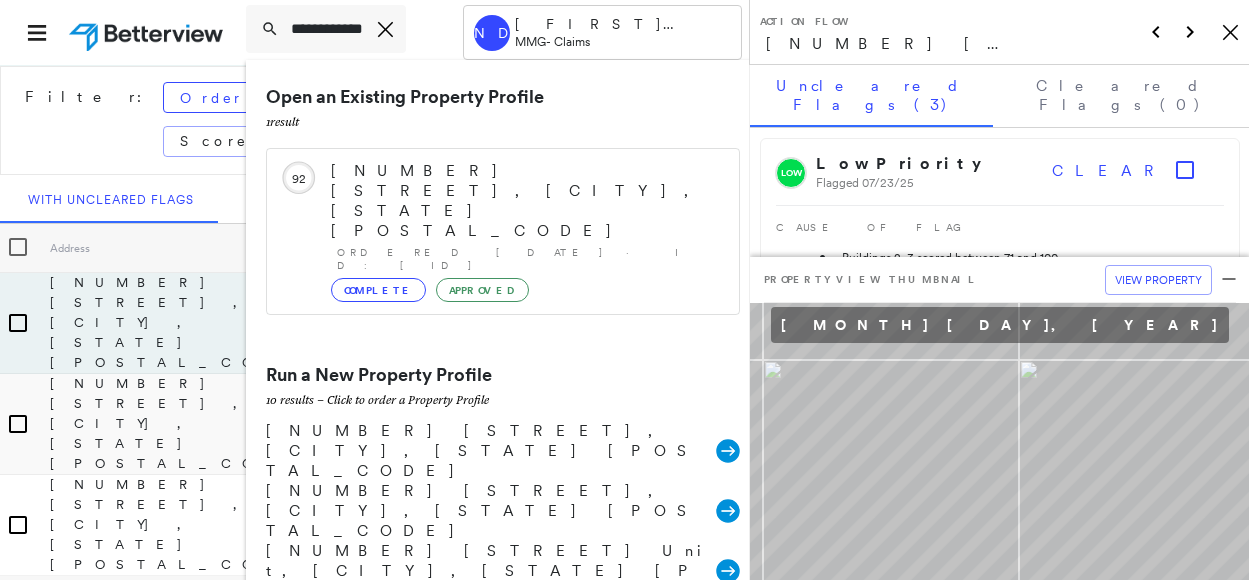 scroll, scrollTop: 0, scrollLeft: 20, axis: horizontal 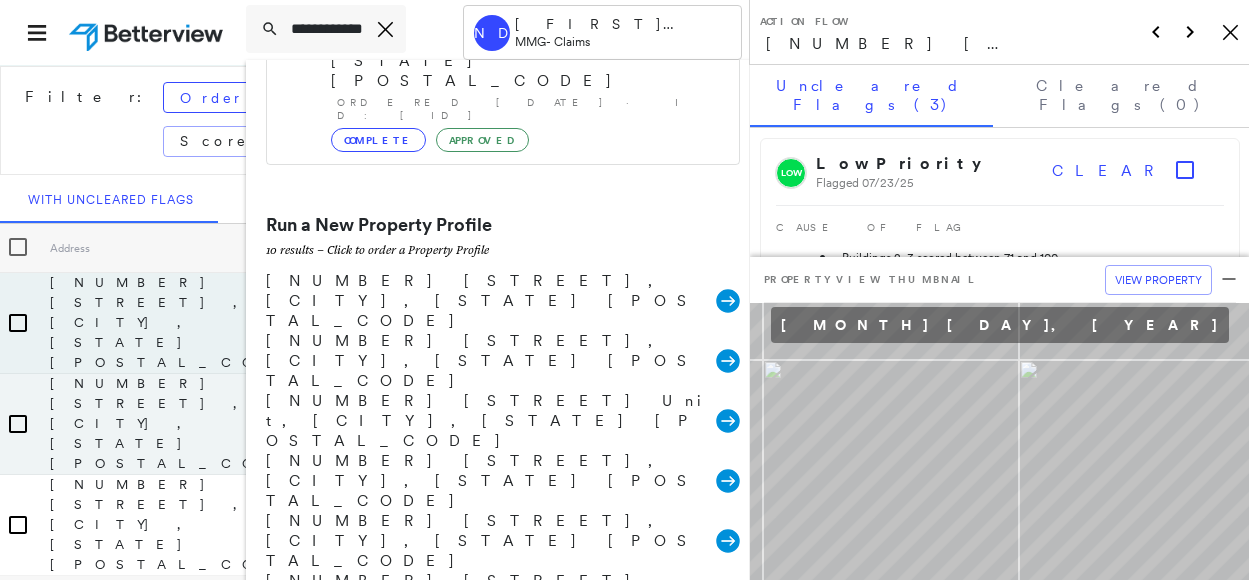 type on "**********" 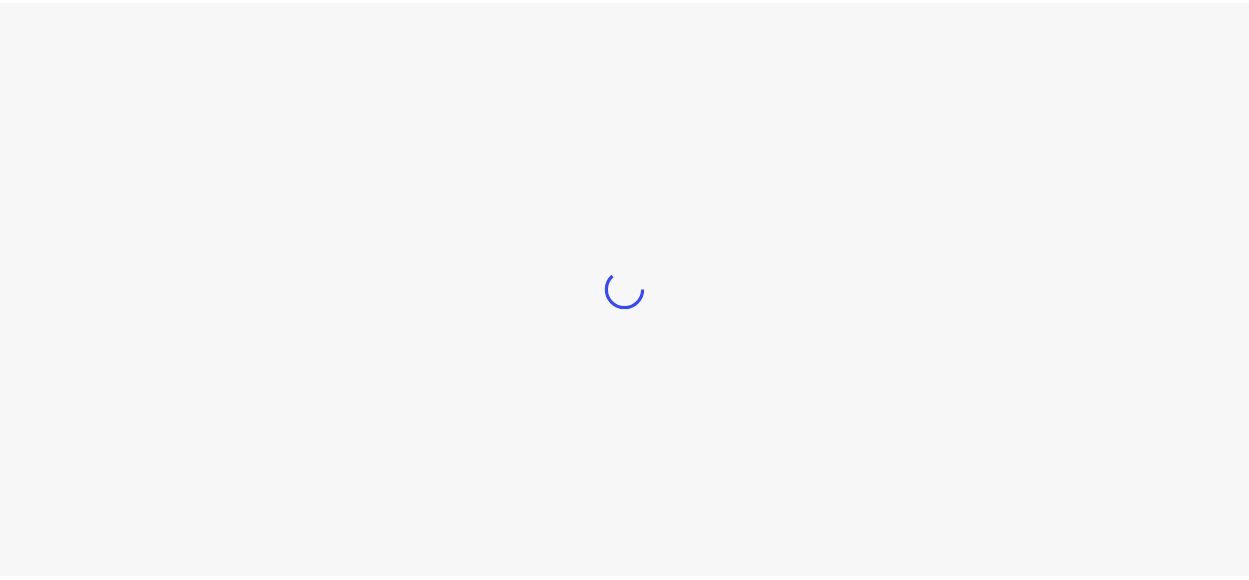 scroll, scrollTop: 0, scrollLeft: 0, axis: both 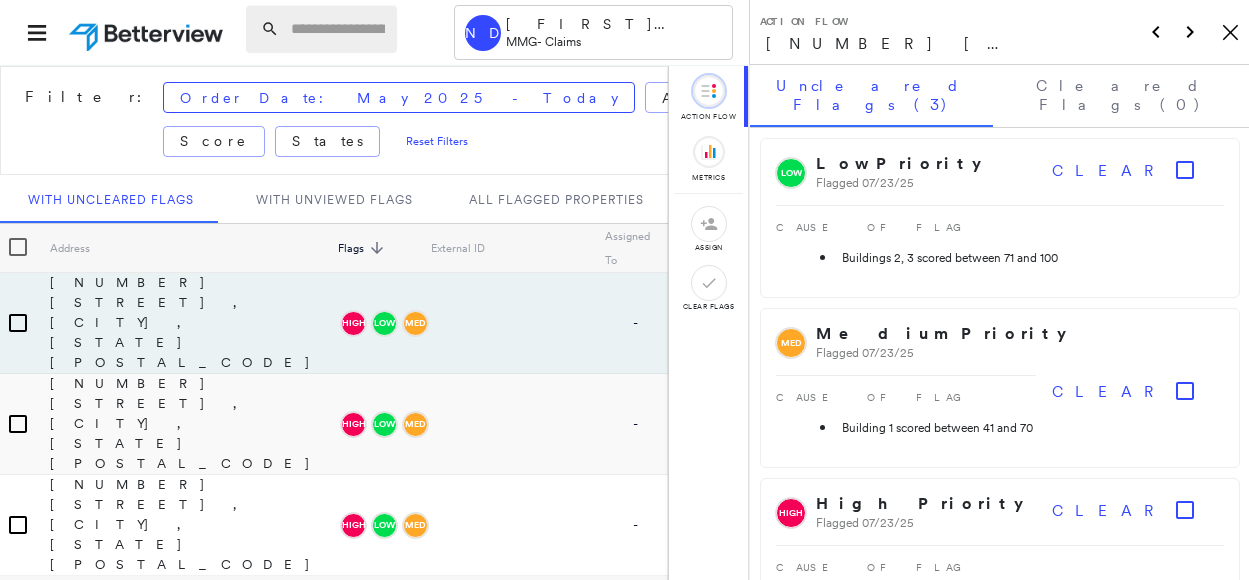 click at bounding box center (338, 29) 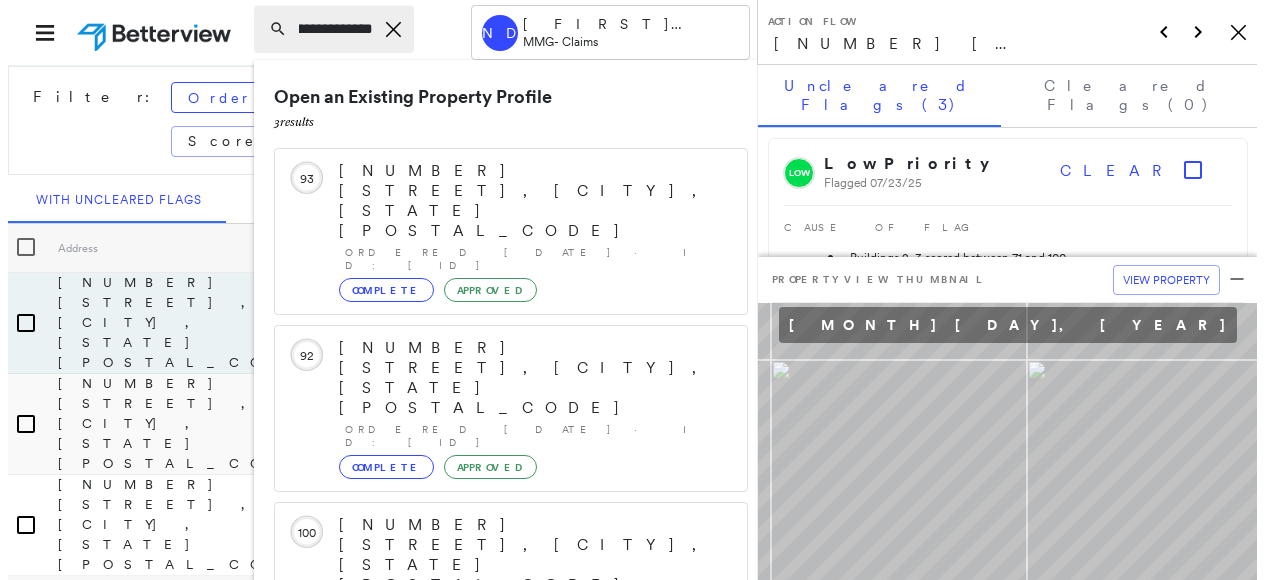 scroll, scrollTop: 0, scrollLeft: 104, axis: horizontal 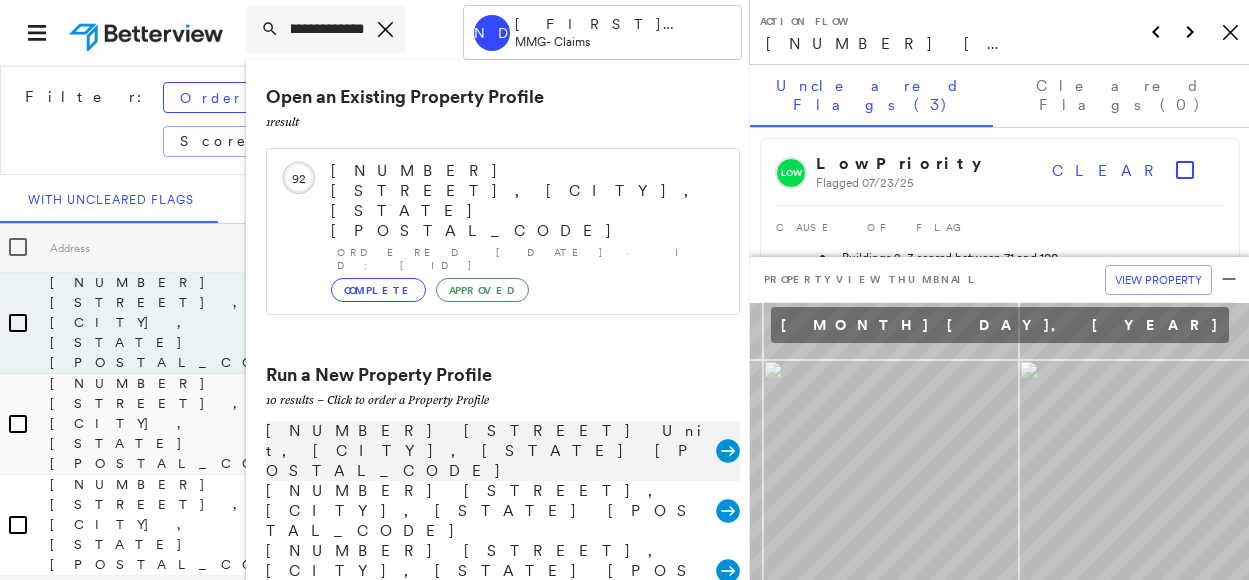type on "**********" 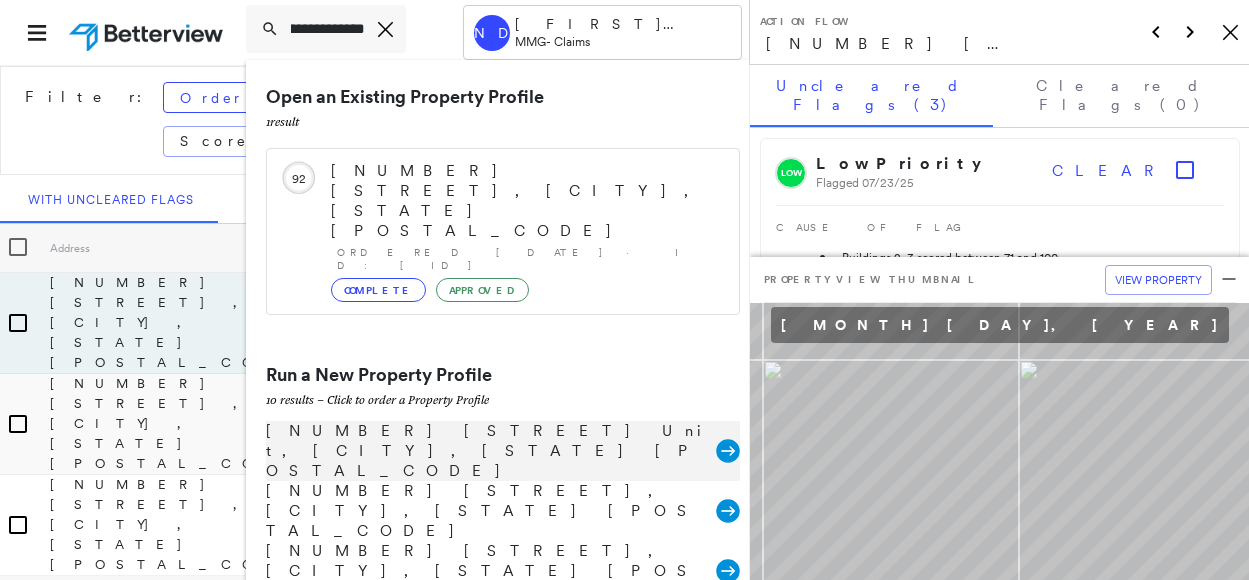 click on "[NUMBER] [STREET] Unit, [CITY], [STATE] [POSTAL_CODE]" at bounding box center [491, 451] 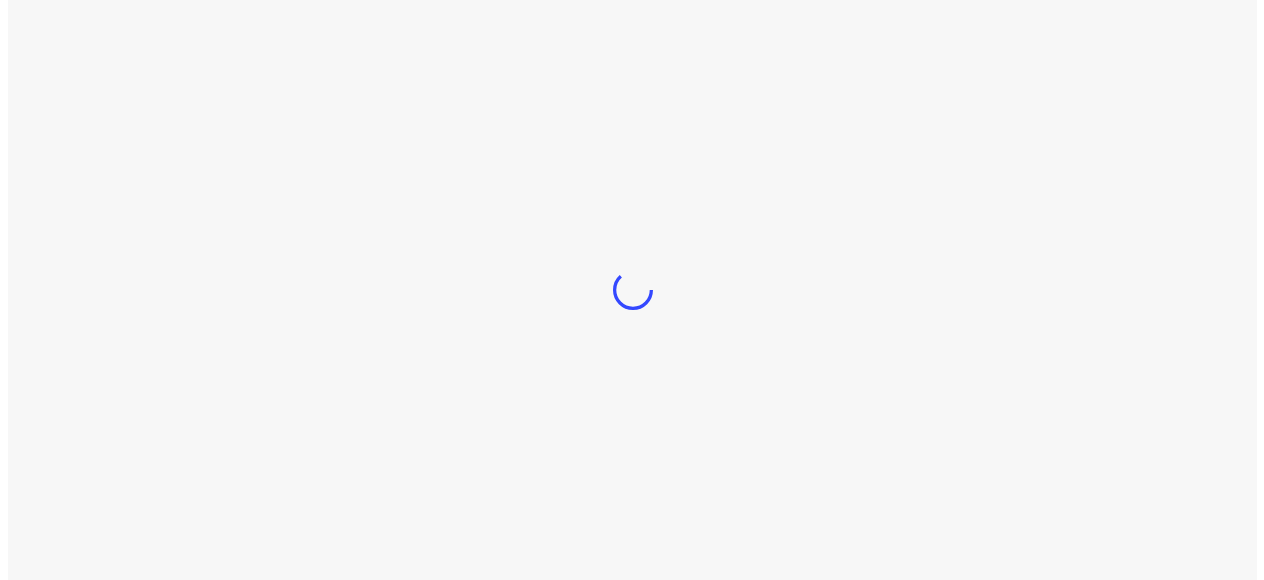 scroll, scrollTop: 0, scrollLeft: 0, axis: both 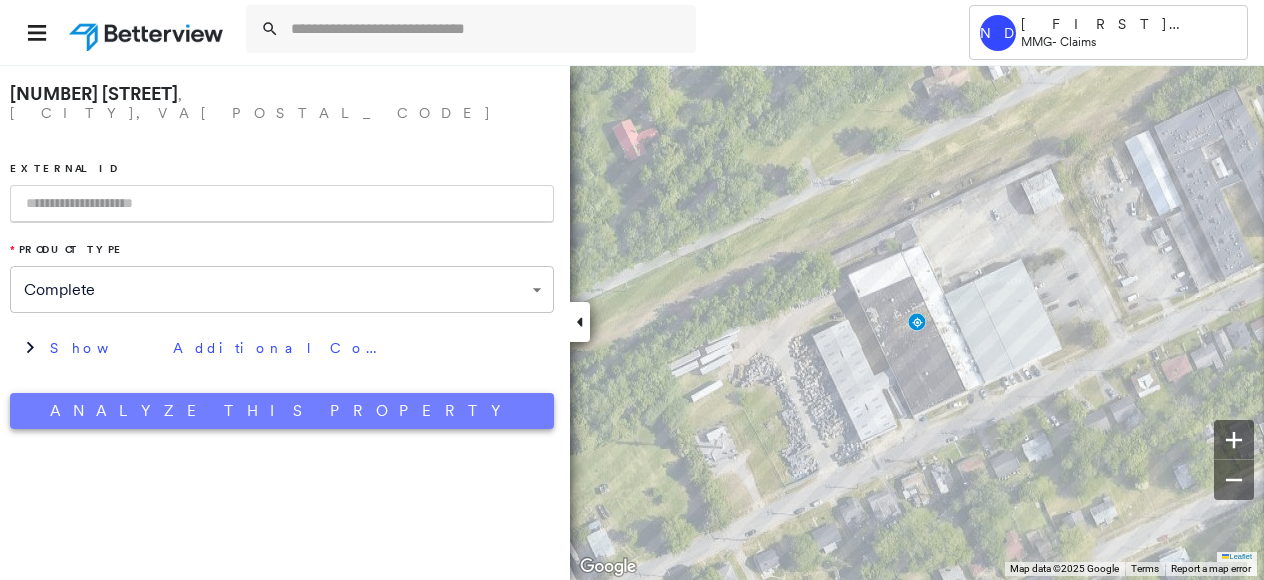 click on "Analyze This Property" at bounding box center (282, 411) 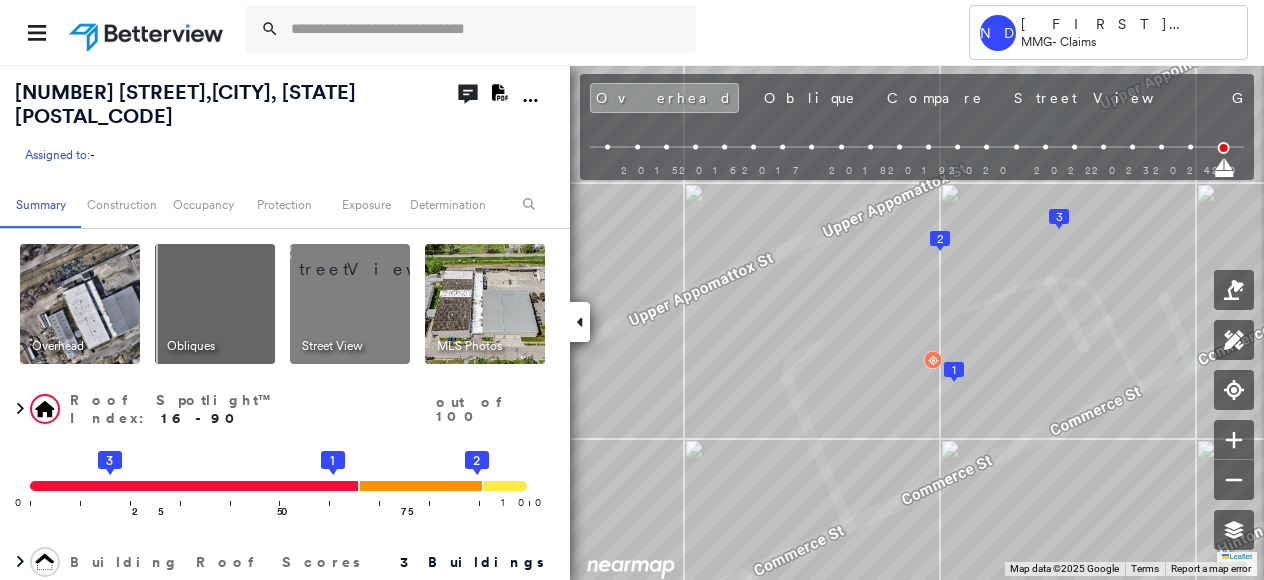 click at bounding box center [485, 304] 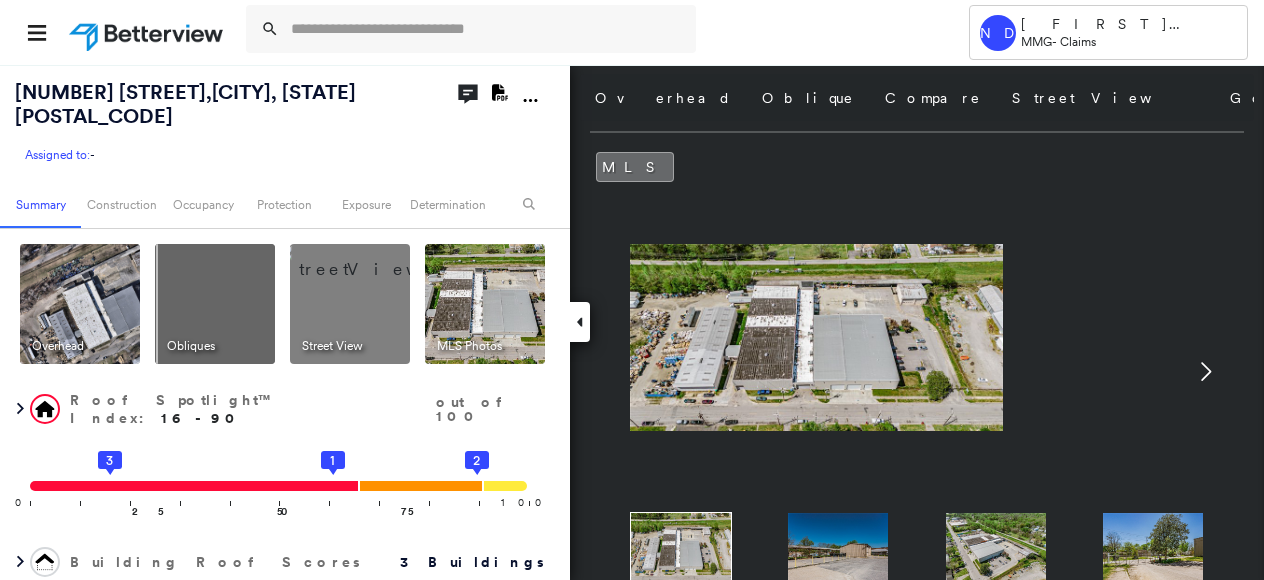 click at bounding box center (485, 304) 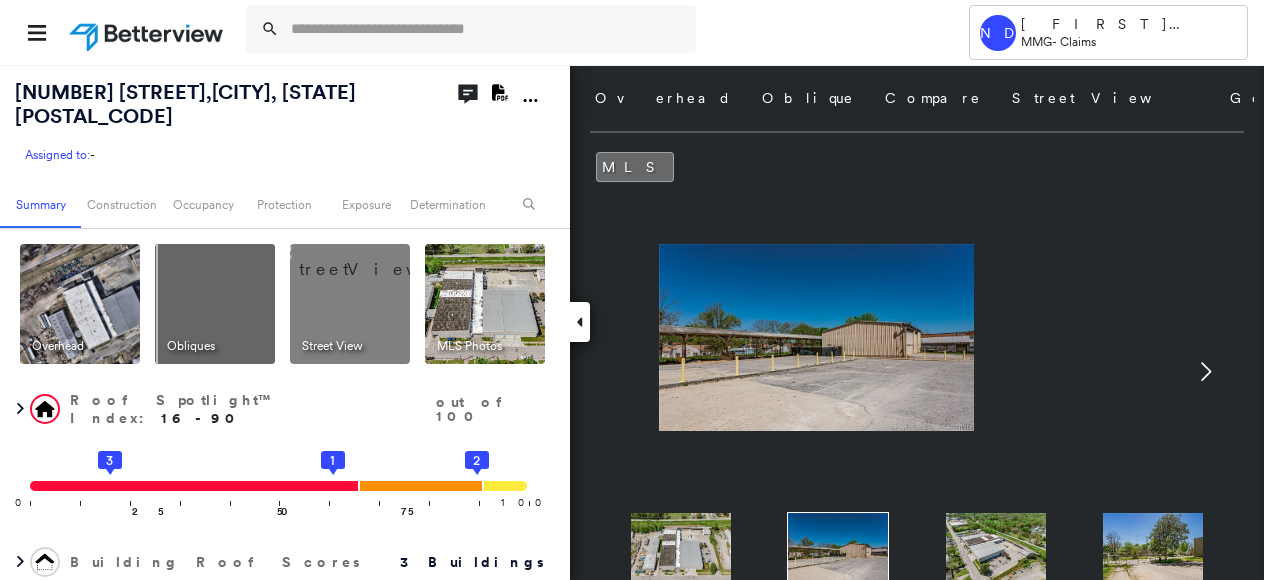 click 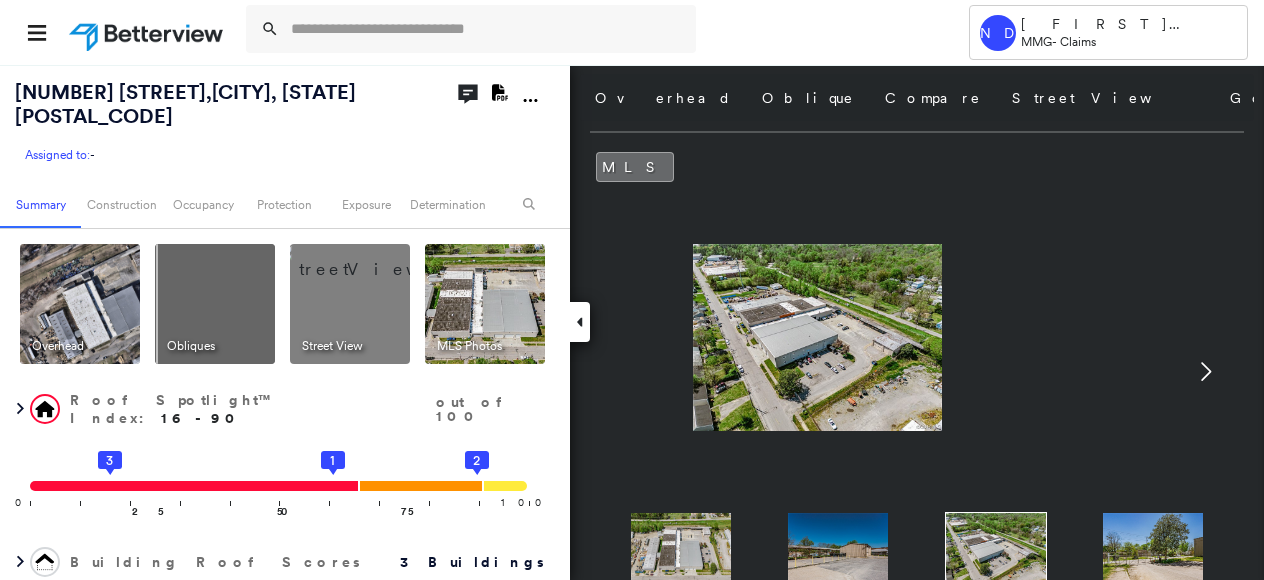 click 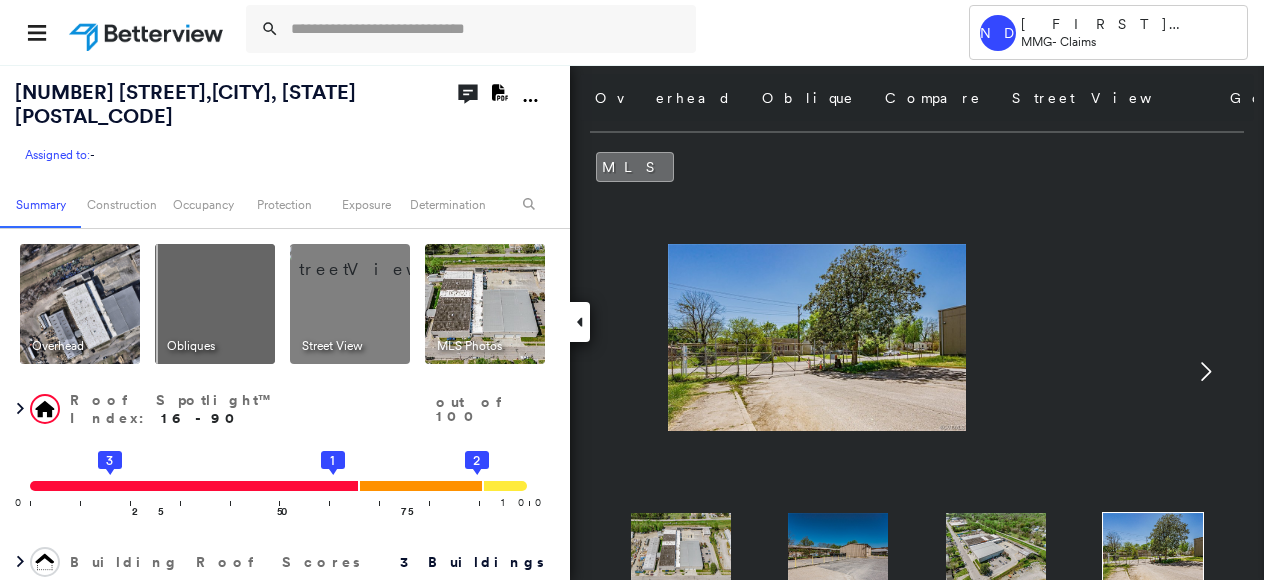 click 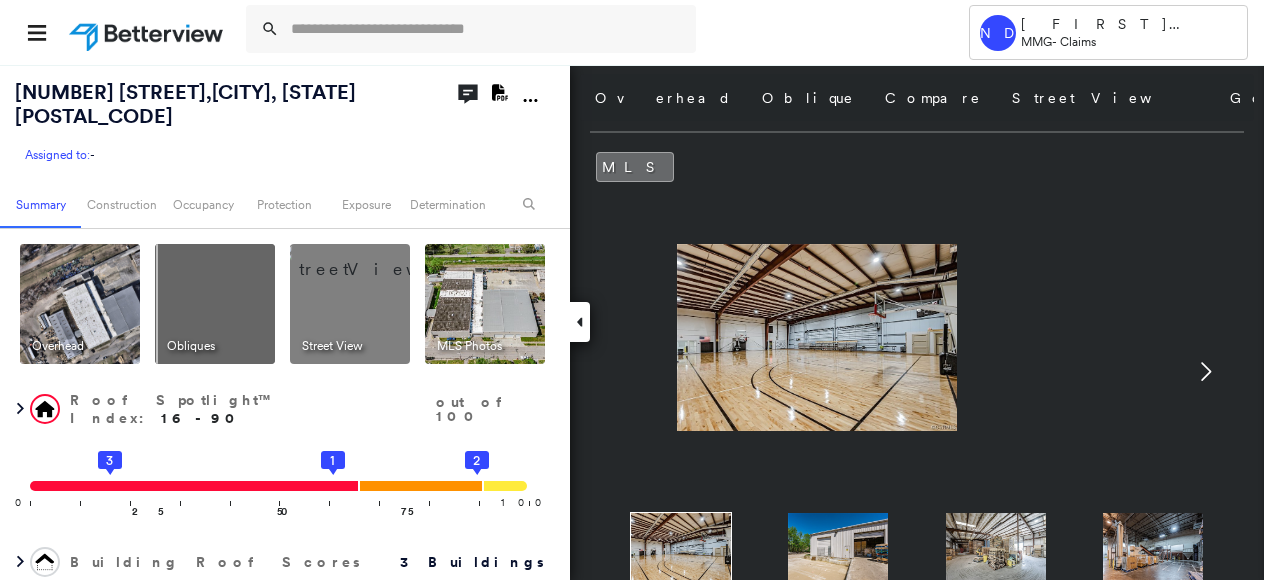 click 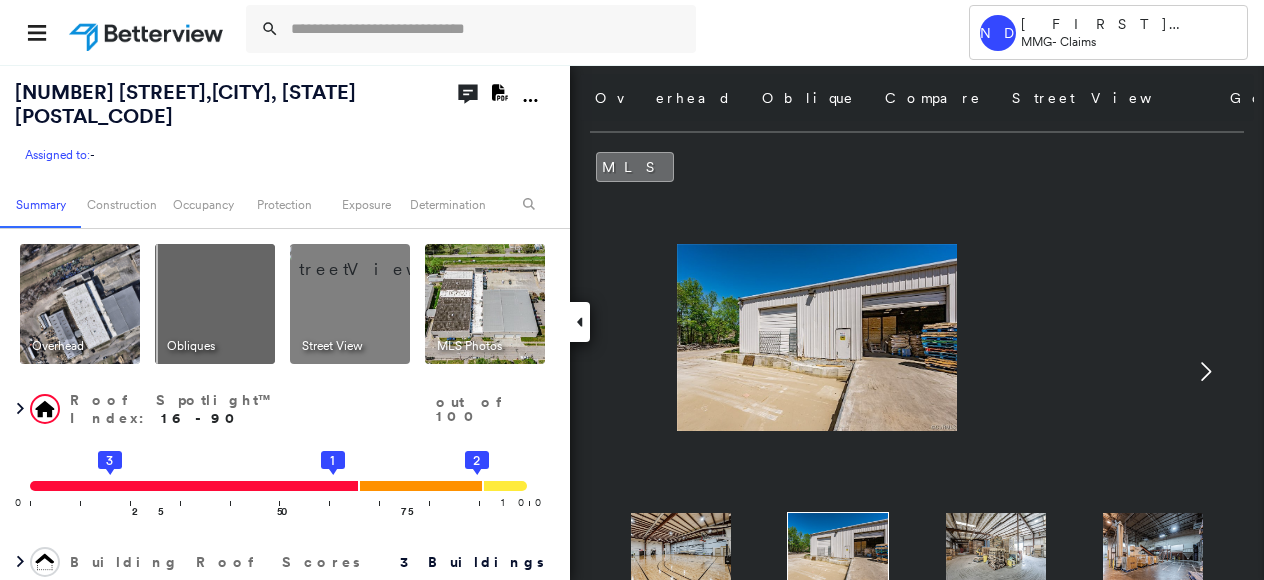 click 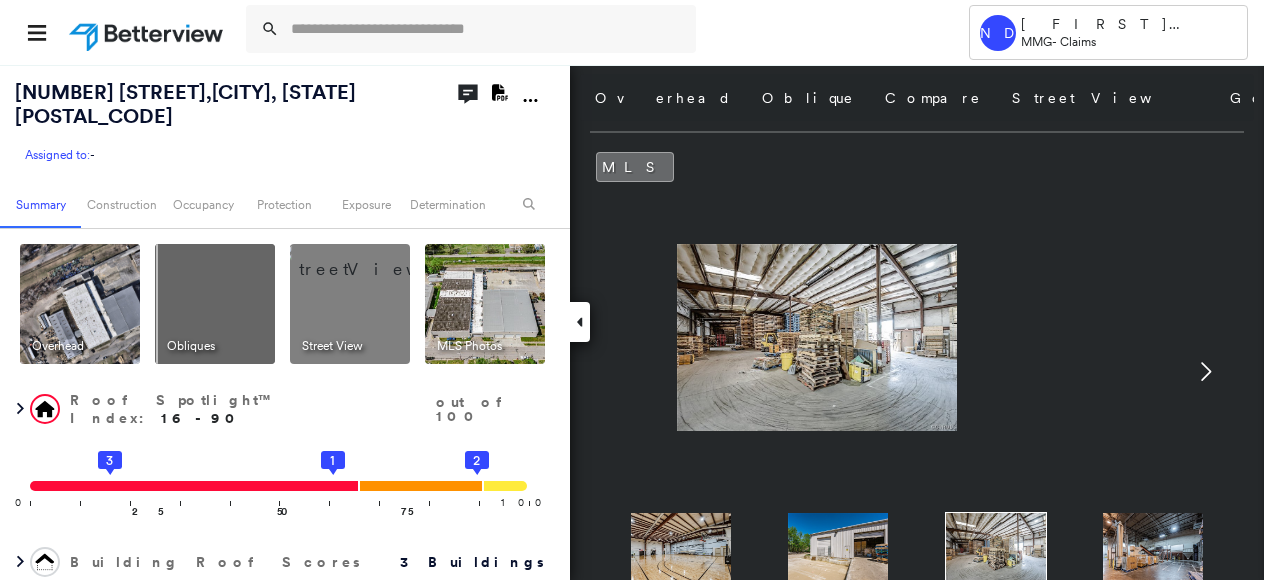 click 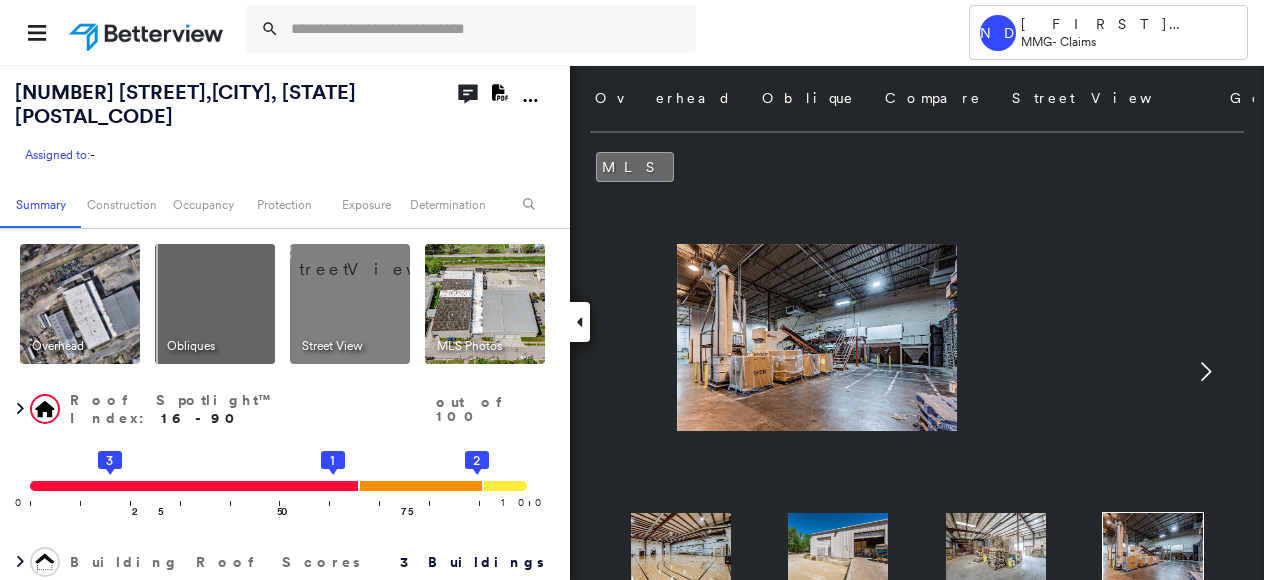 click 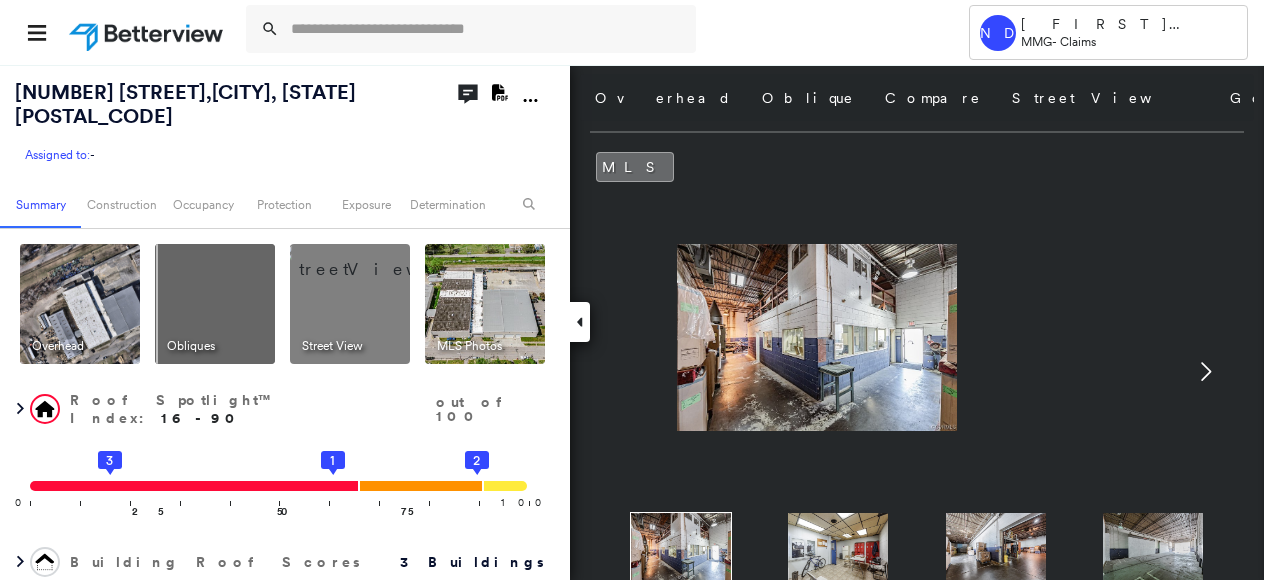 click 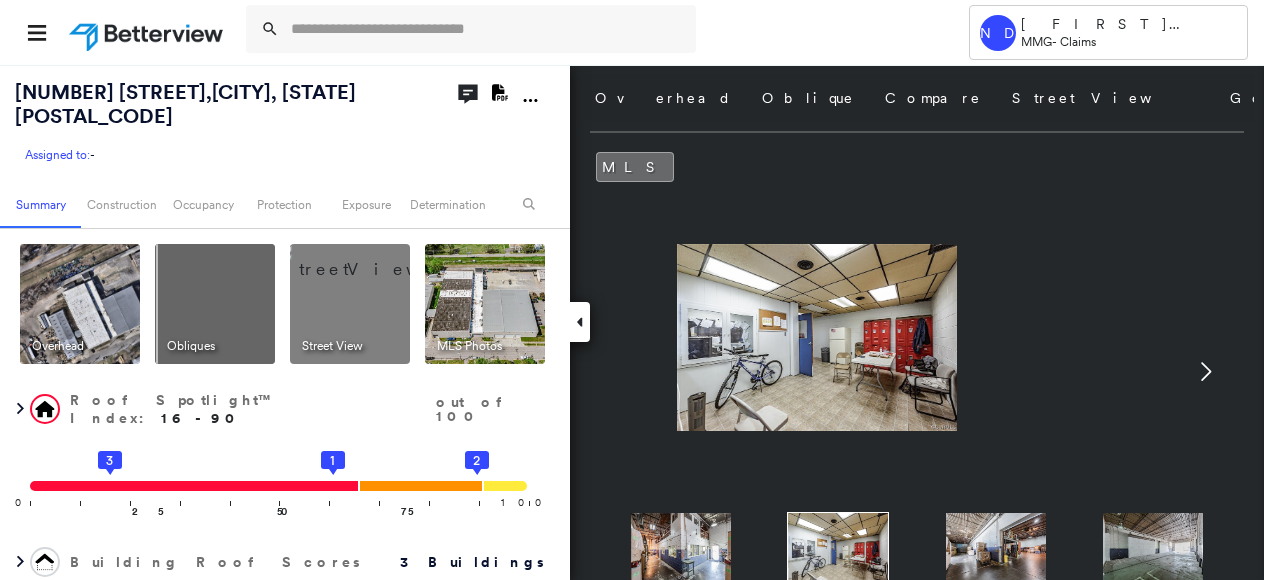 click 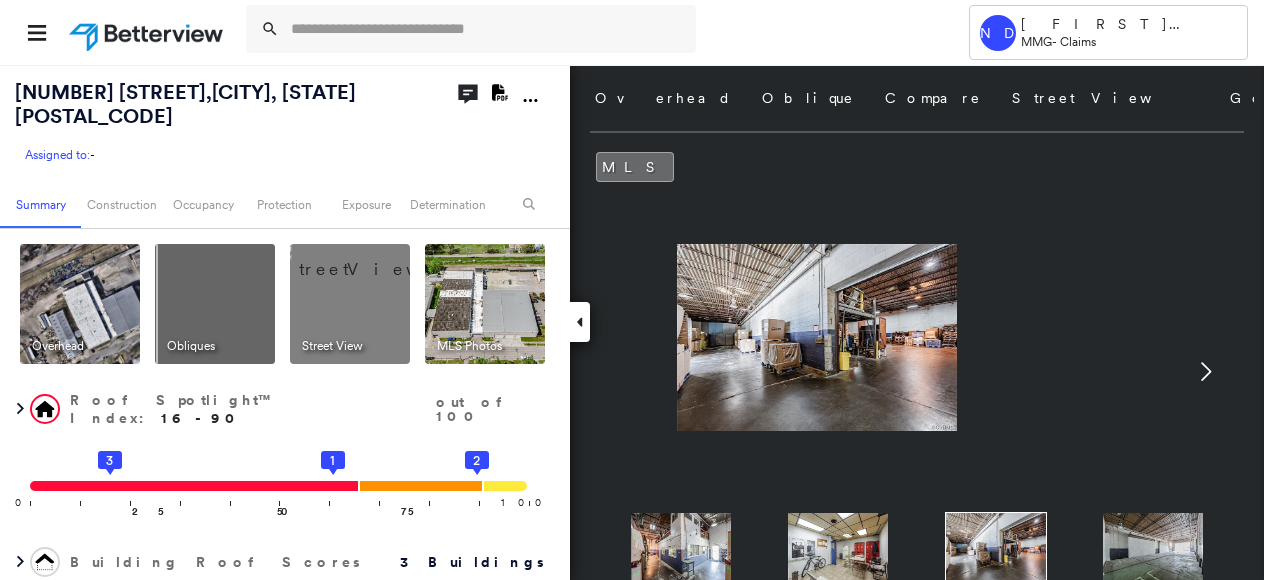 click 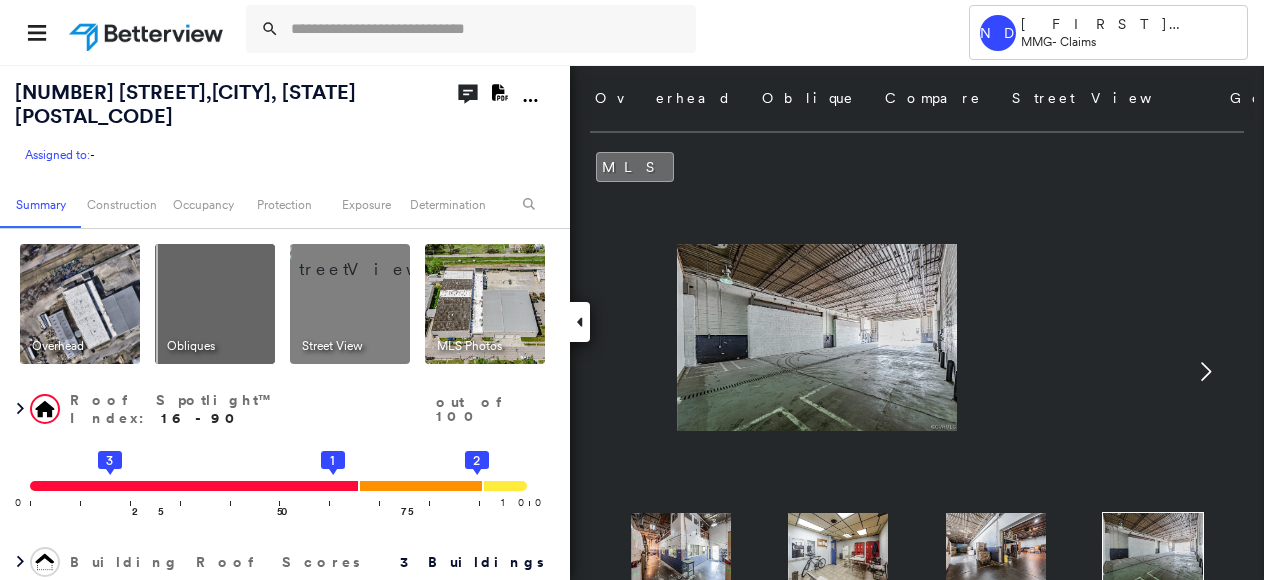 click 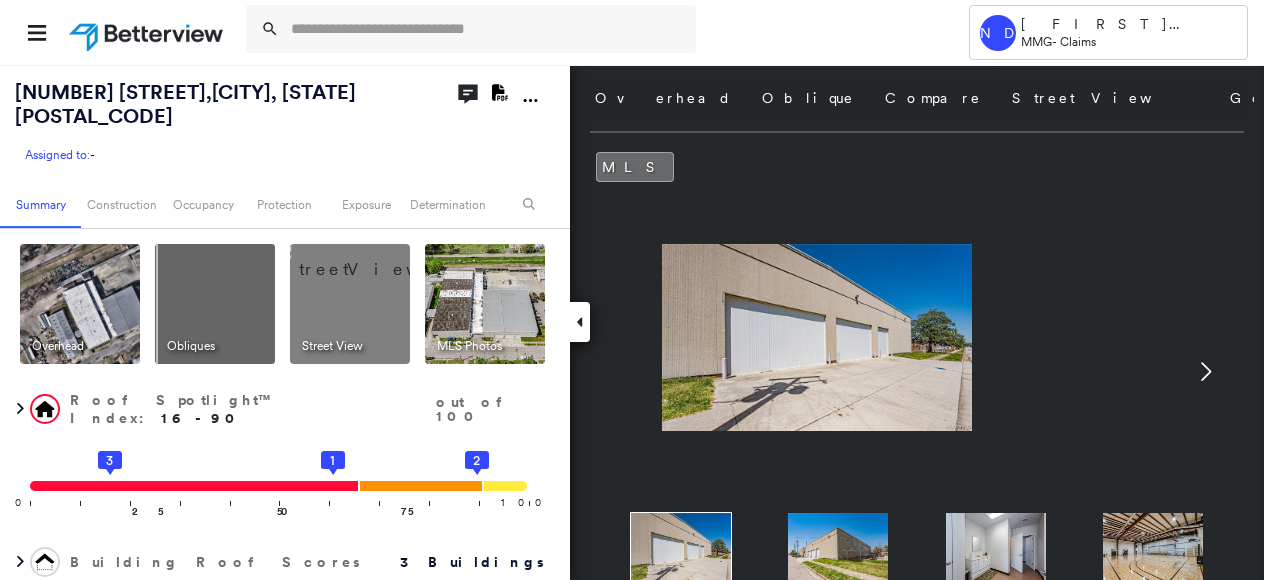 click 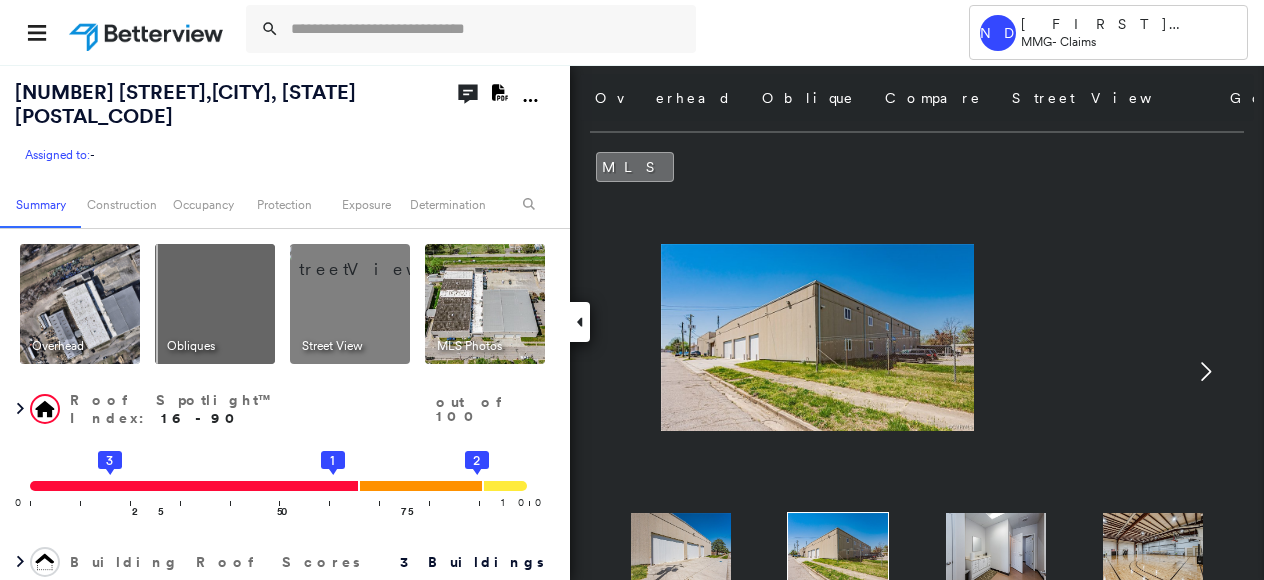 click 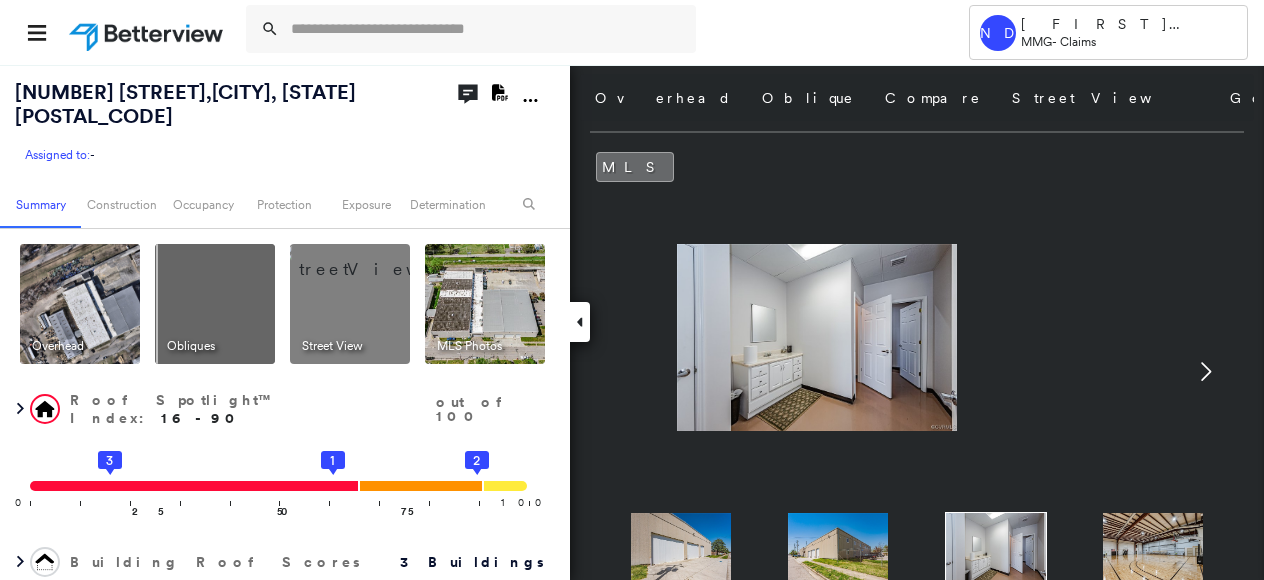 click 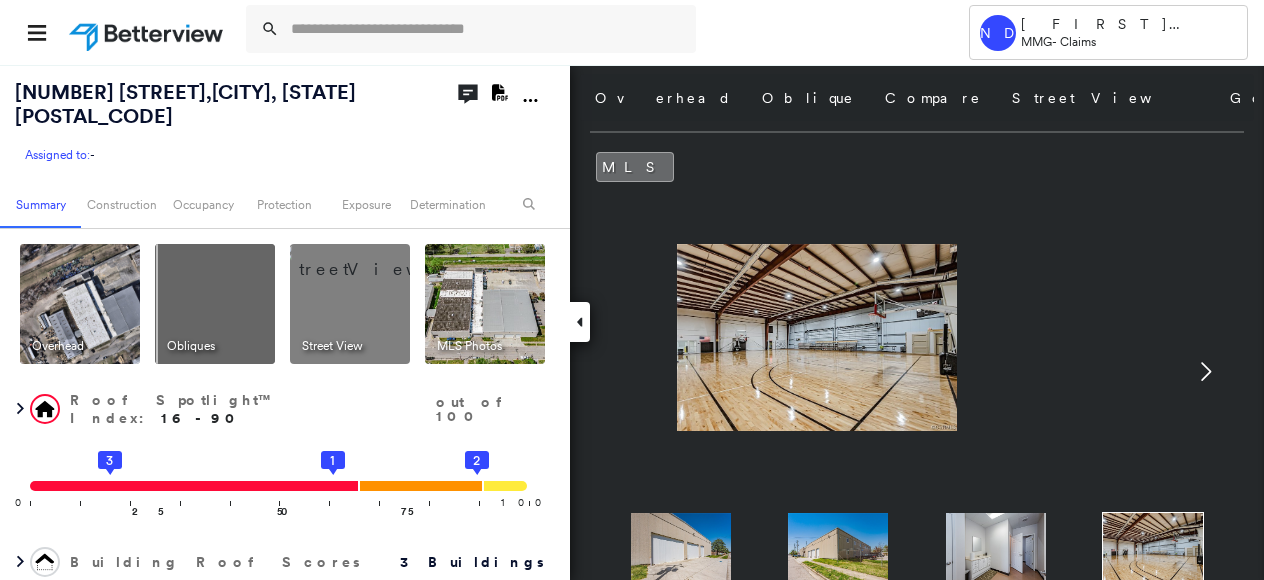 click 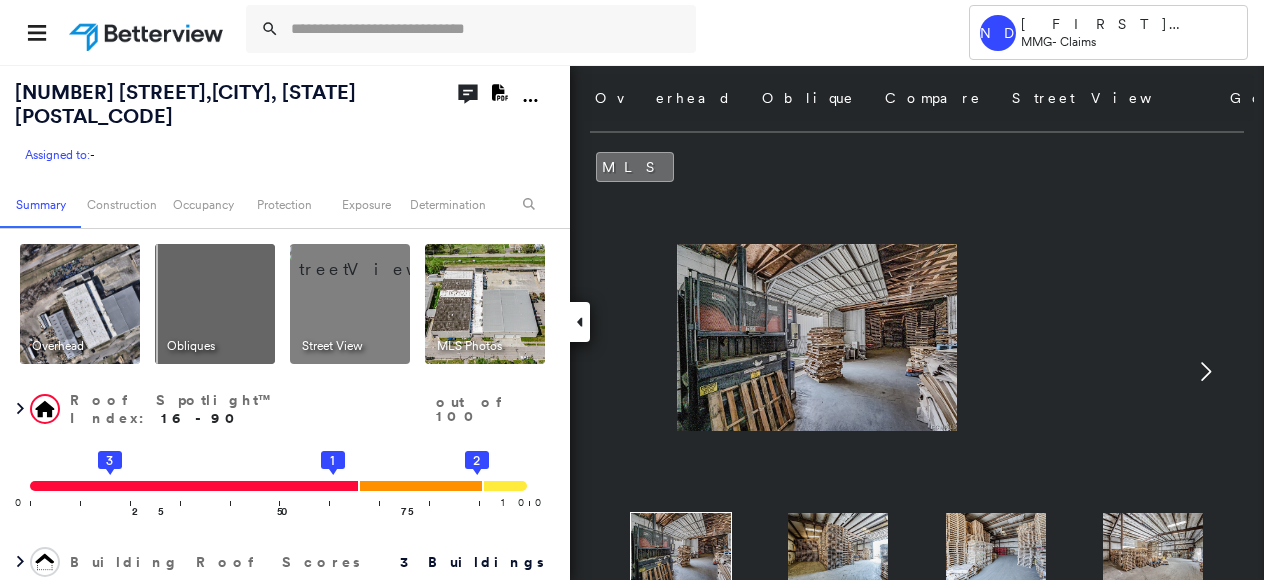 click 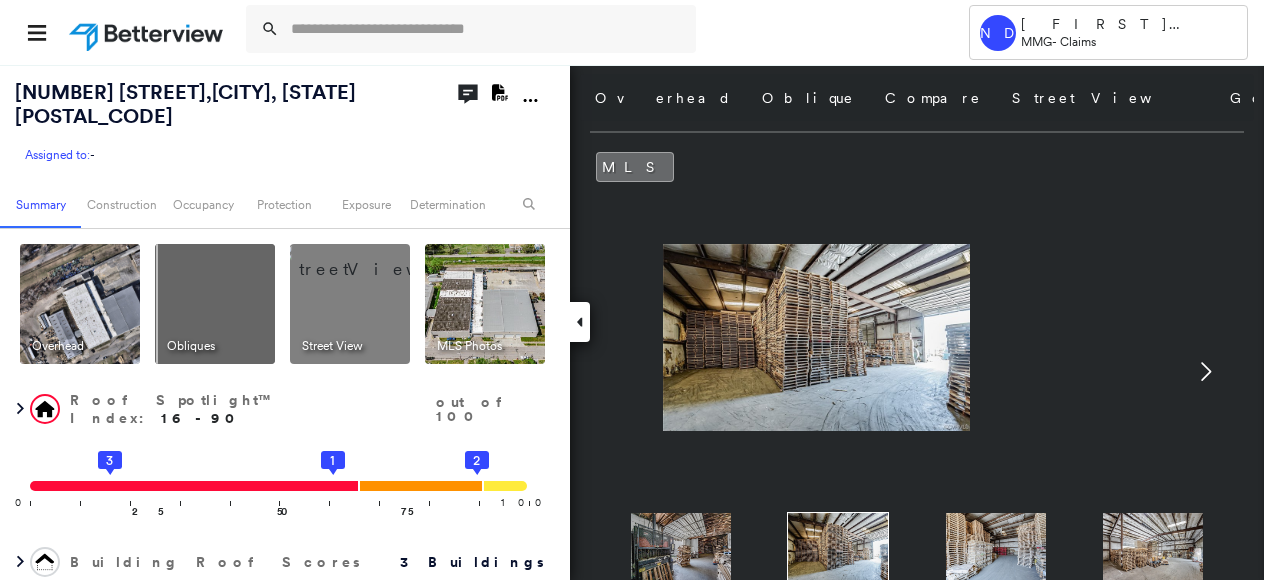 click 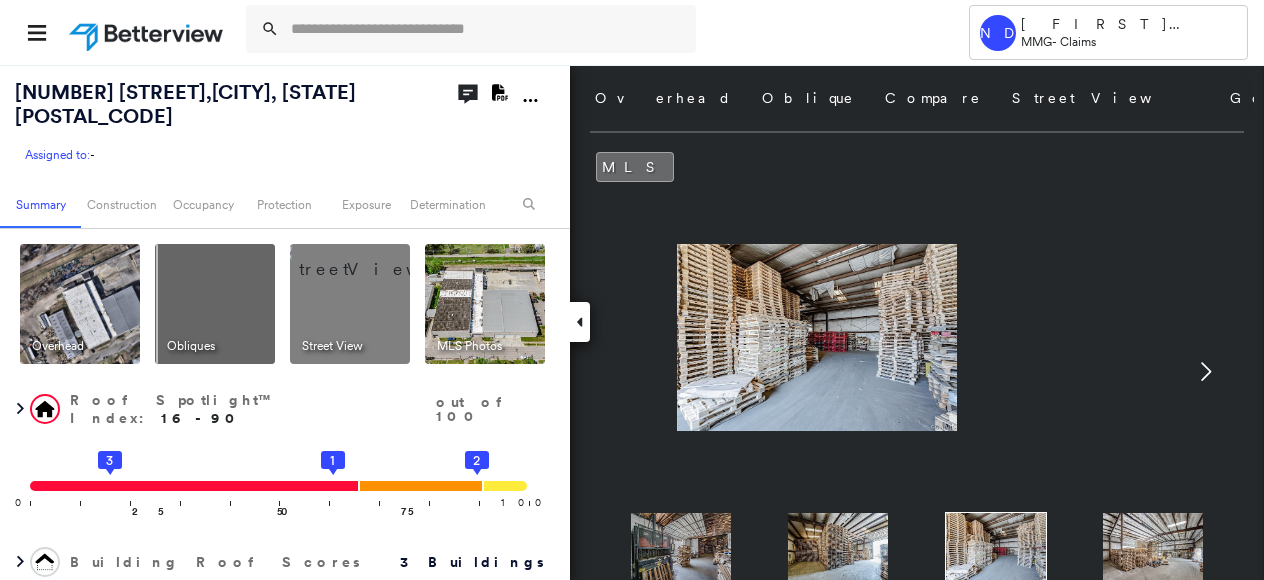 click 